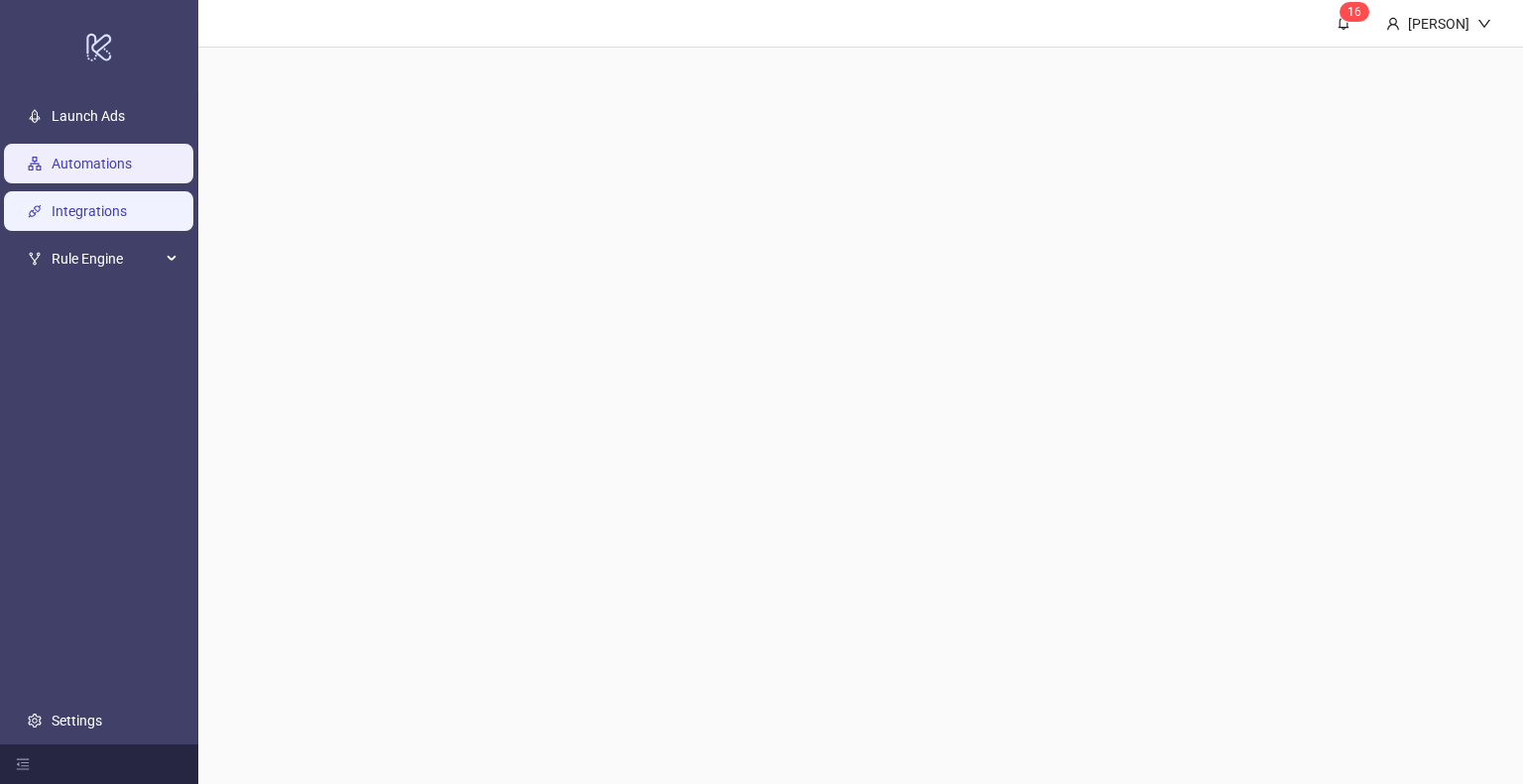 scroll, scrollTop: 0, scrollLeft: 0, axis: both 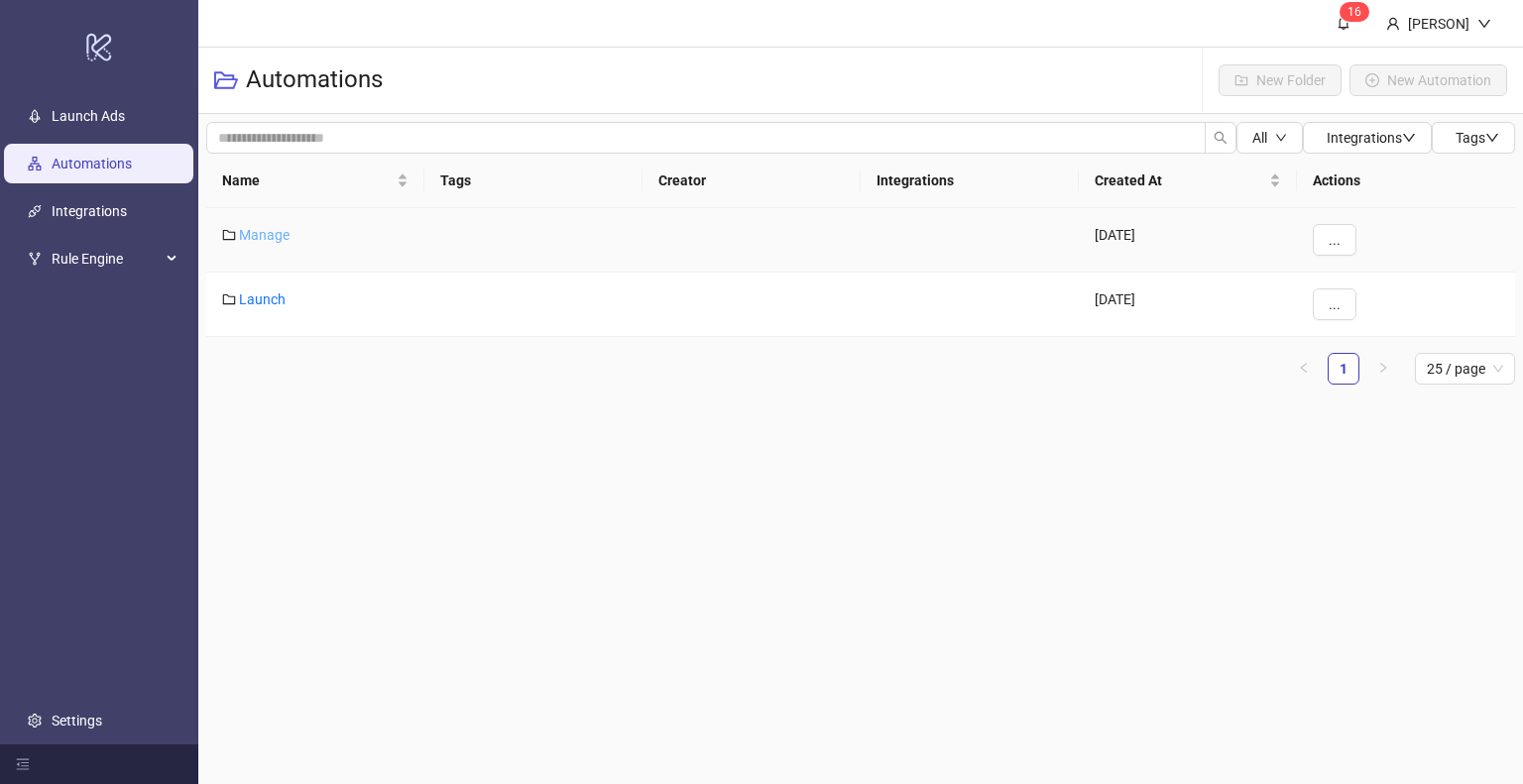 click on "Manage" at bounding box center (264, 235) 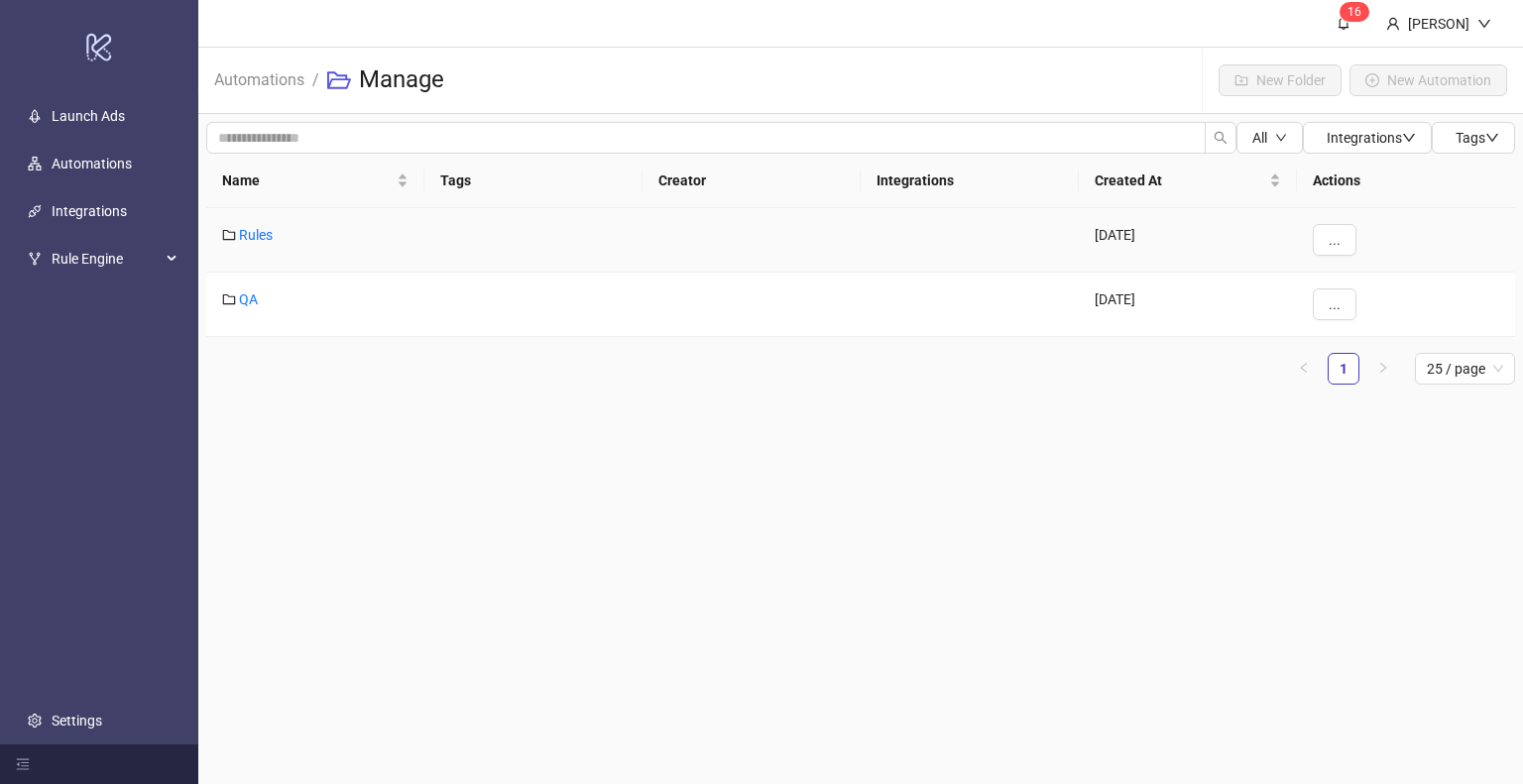 click on "Rules" at bounding box center [256, 235] 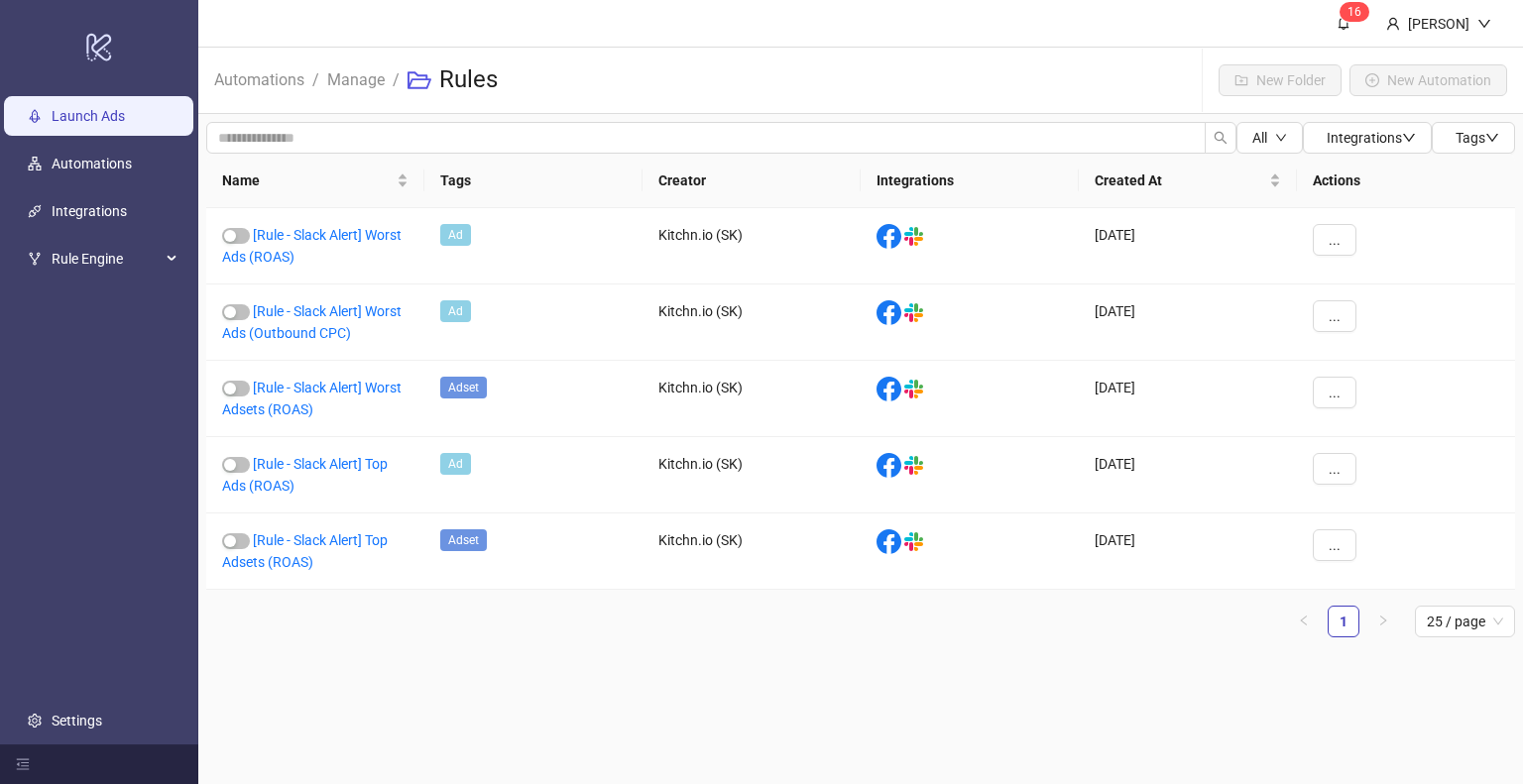 click on "Launch Ads" at bounding box center (88, 116) 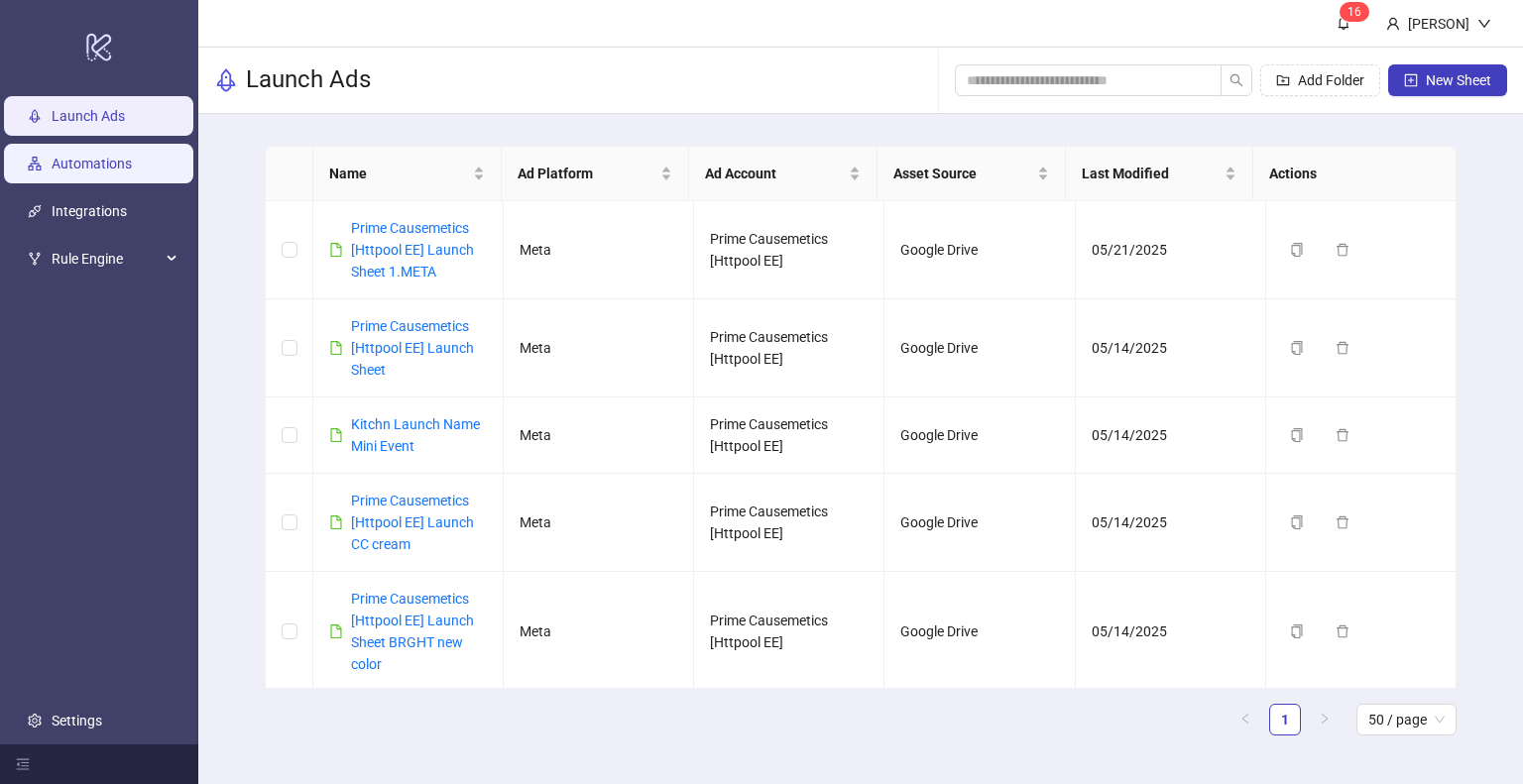 click on "Automations" at bounding box center (91, 164) 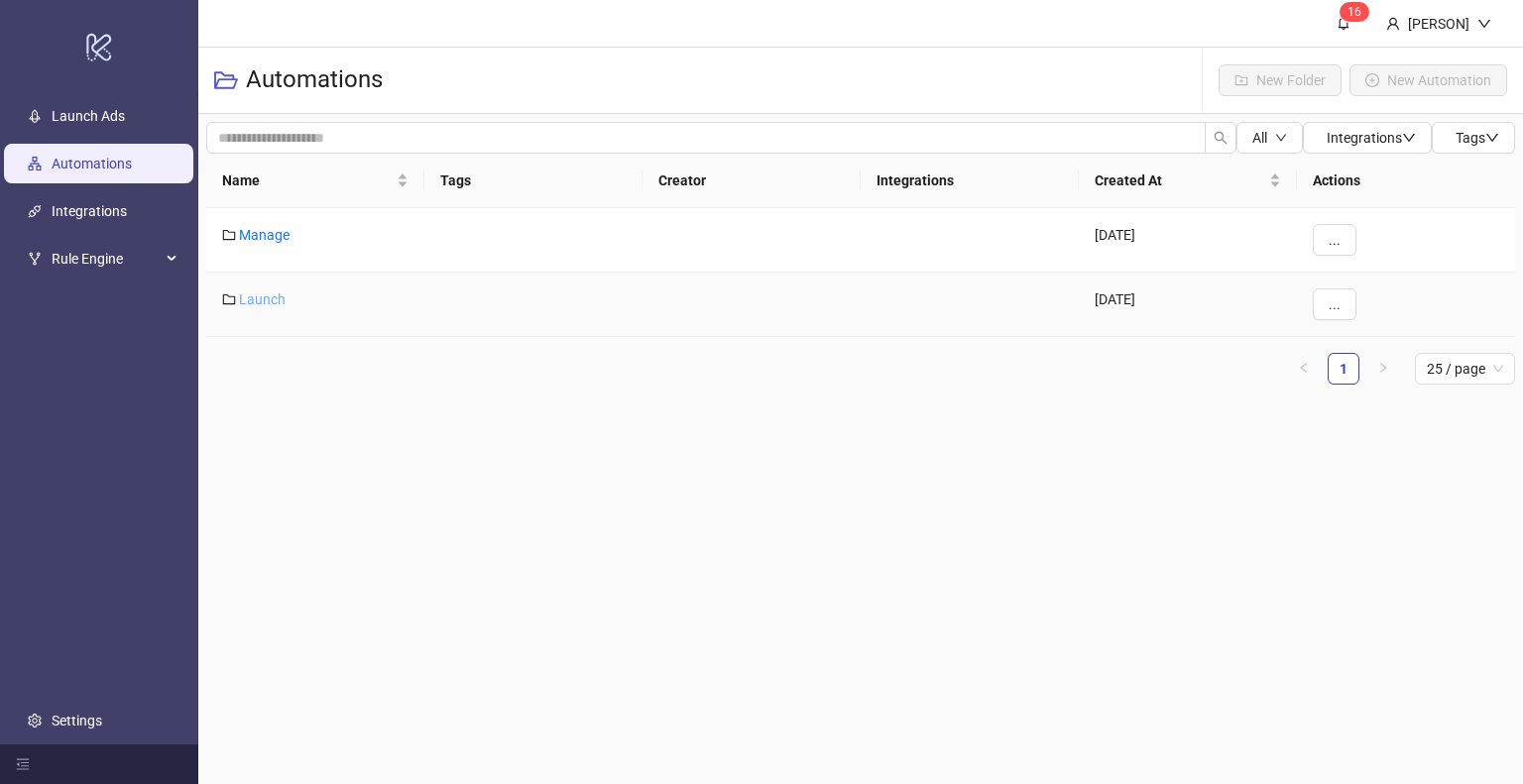 click on "Launch" at bounding box center (262, 299) 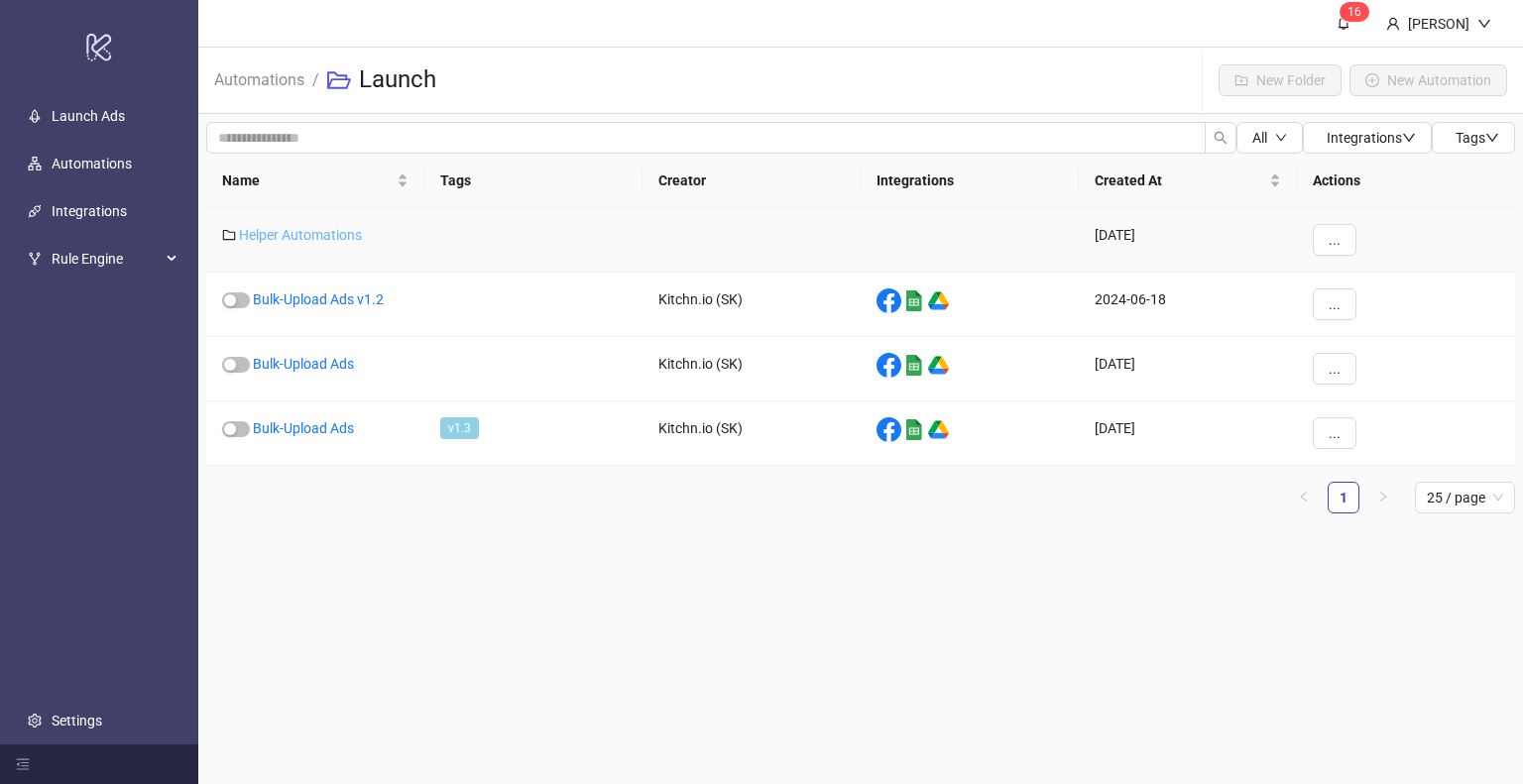 click on "Helper Automations" at bounding box center (300, 235) 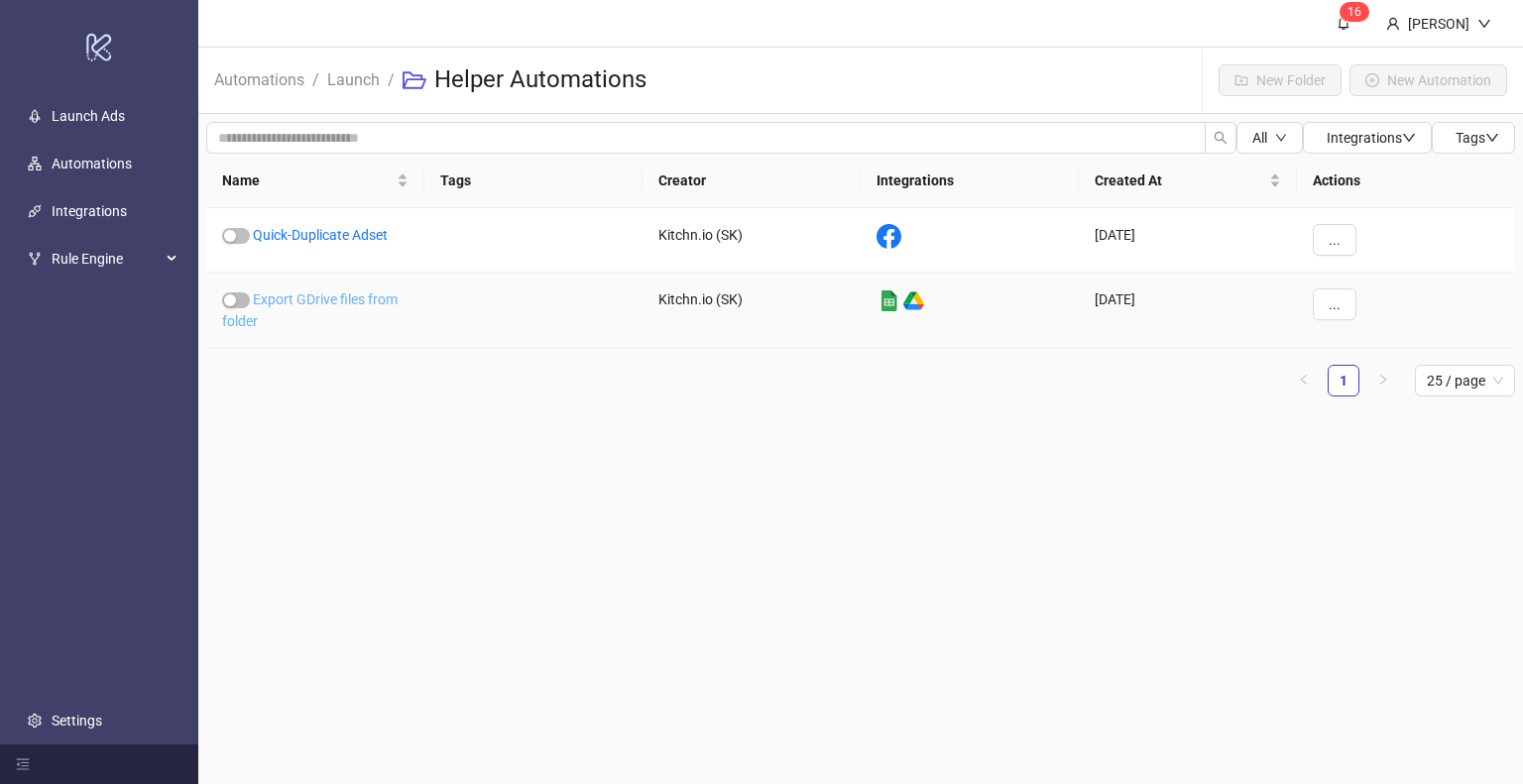 click on "Export GDrive files from folder" at bounding box center [309, 310] 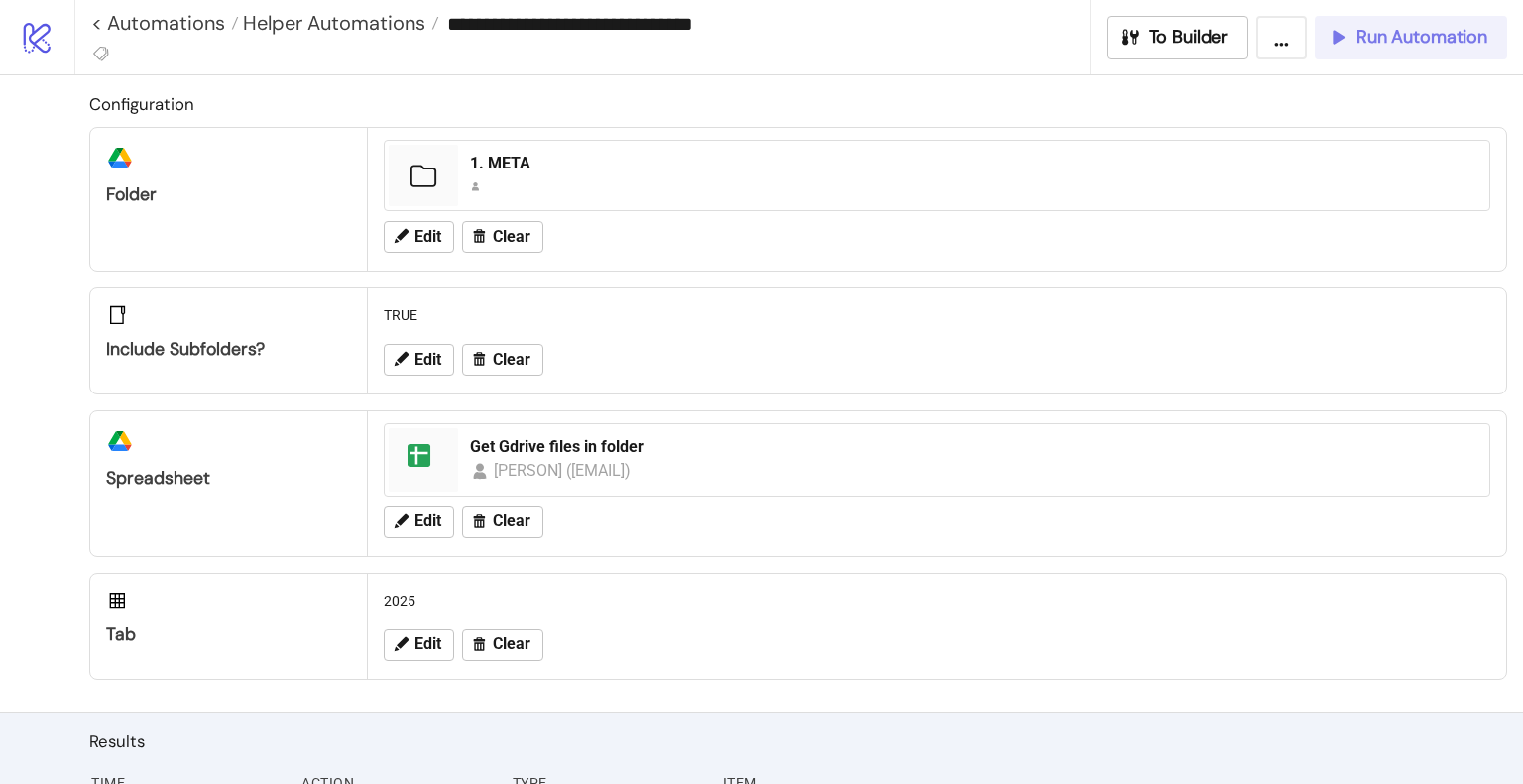 click on "Run Automation" at bounding box center [1422, 37] 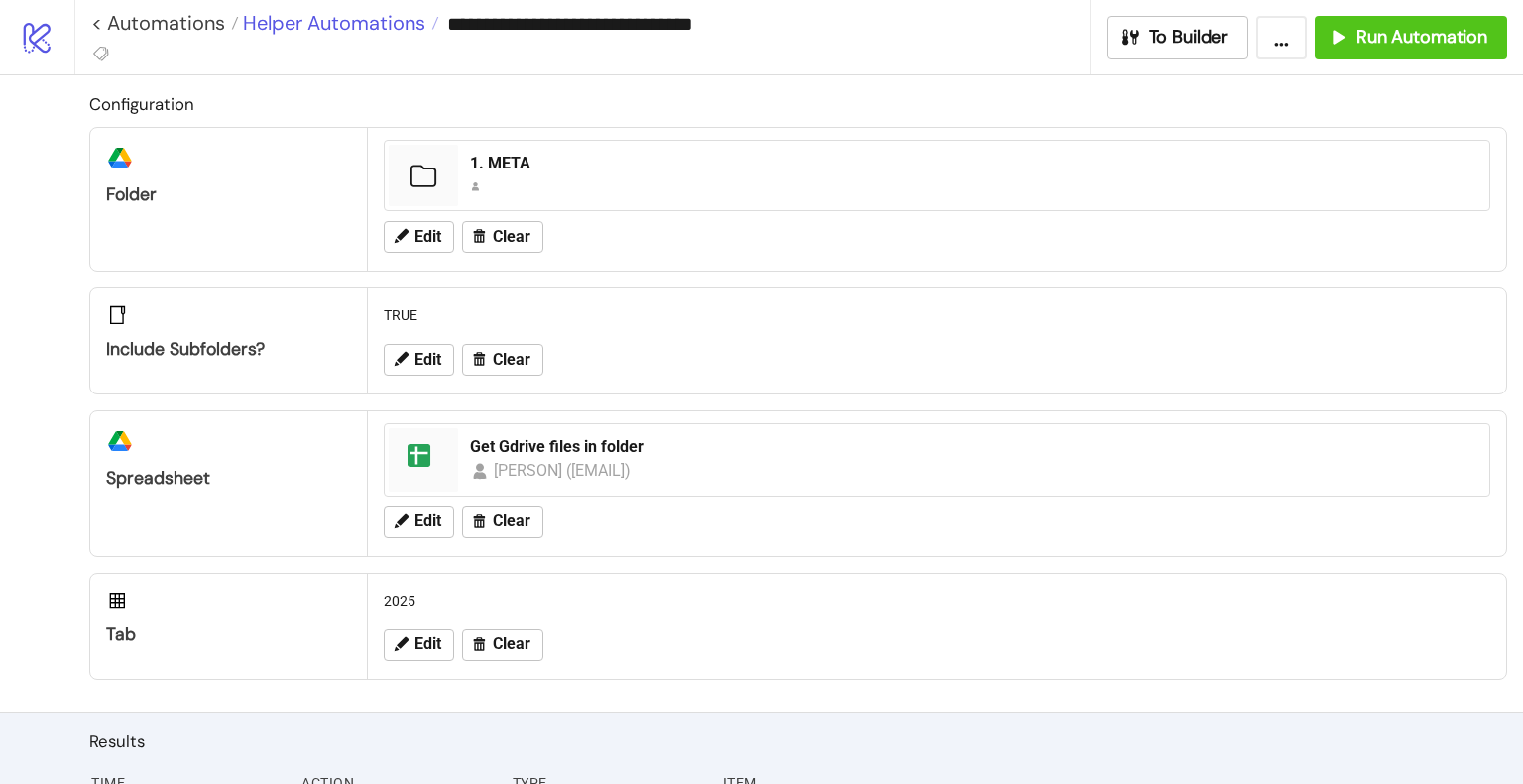 click on "Helper Automations" at bounding box center (331, 23) 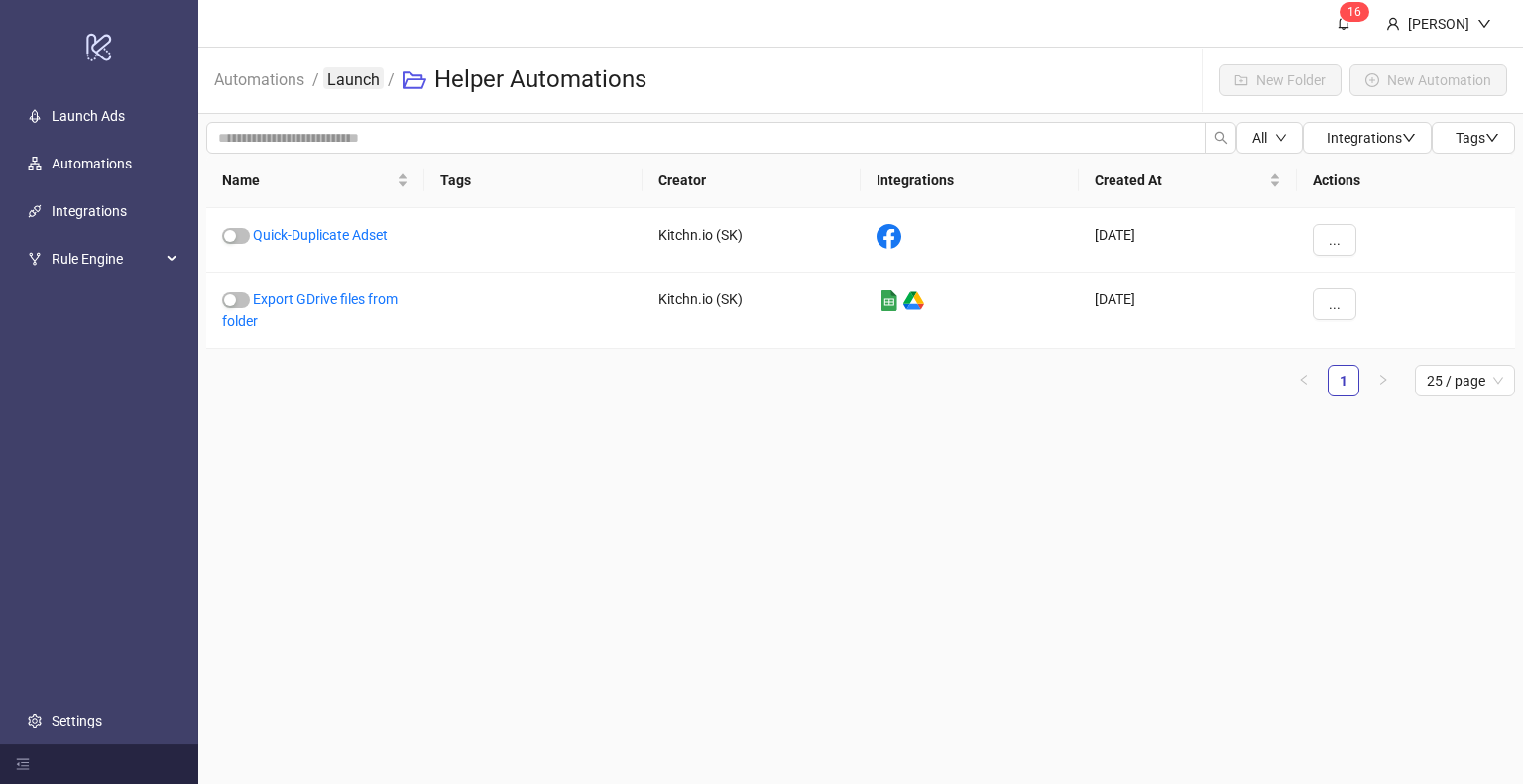 click on "Launch" at bounding box center (353, 78) 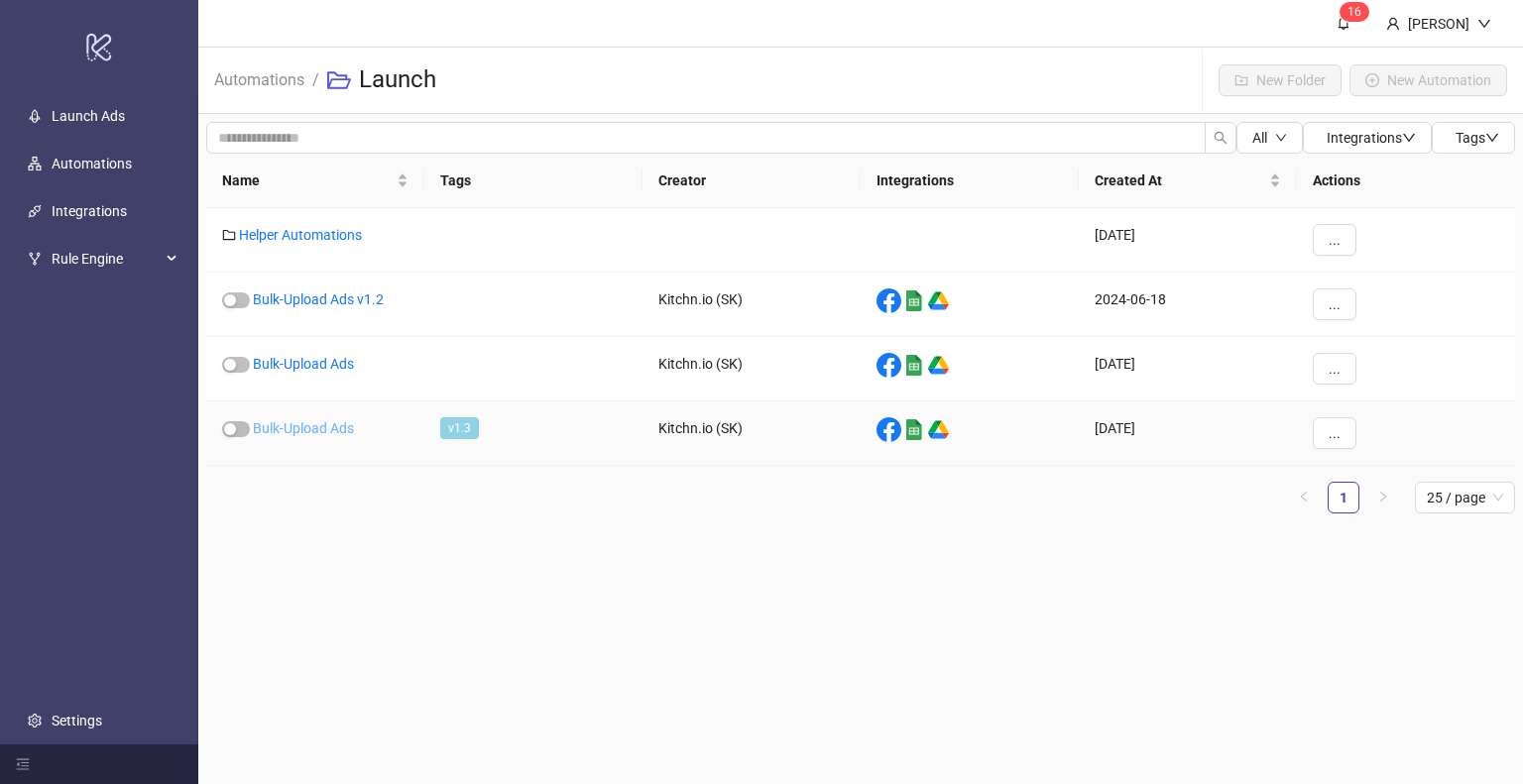 click on "Bulk-Upload Ads" at bounding box center (303, 428) 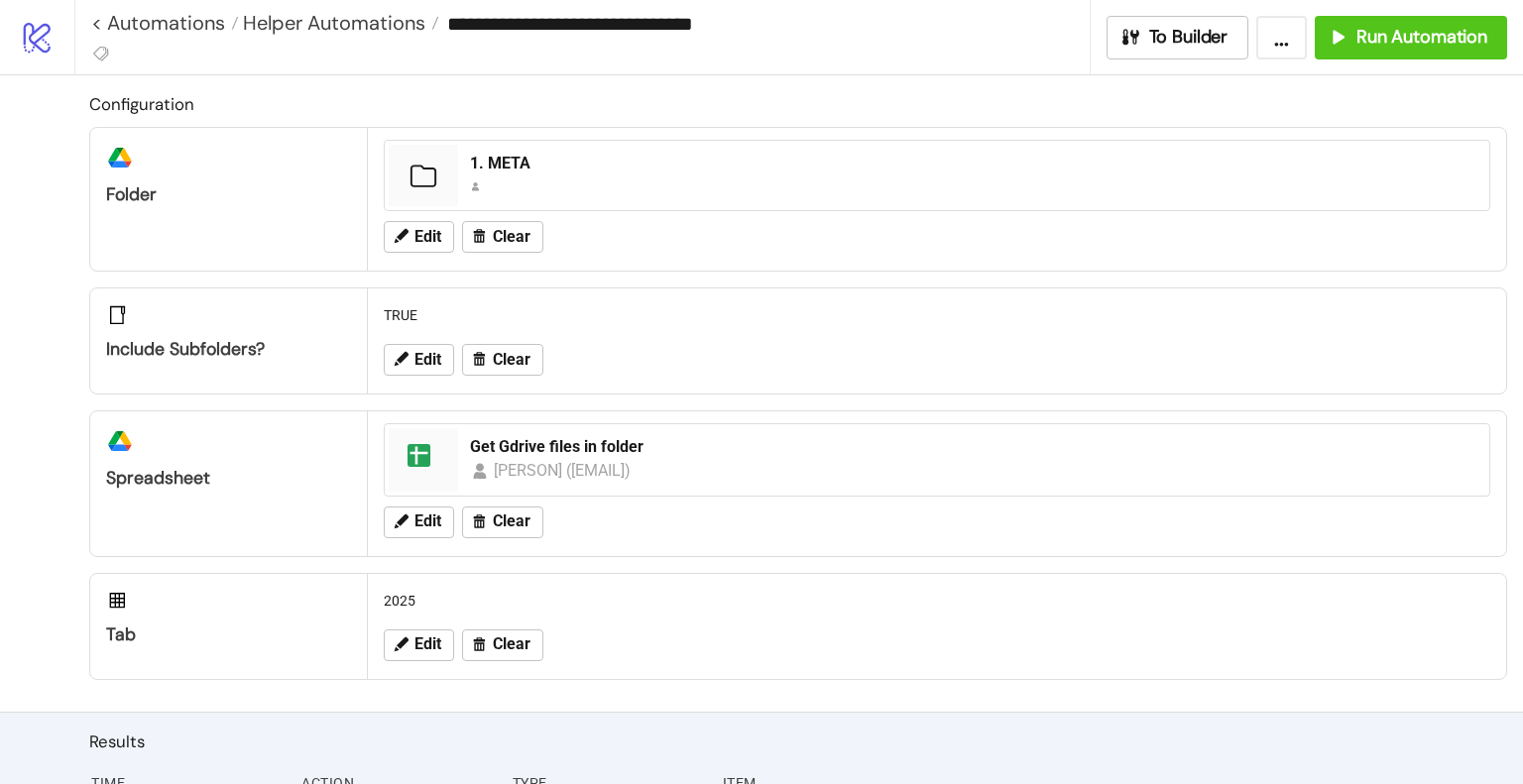type on "**********" 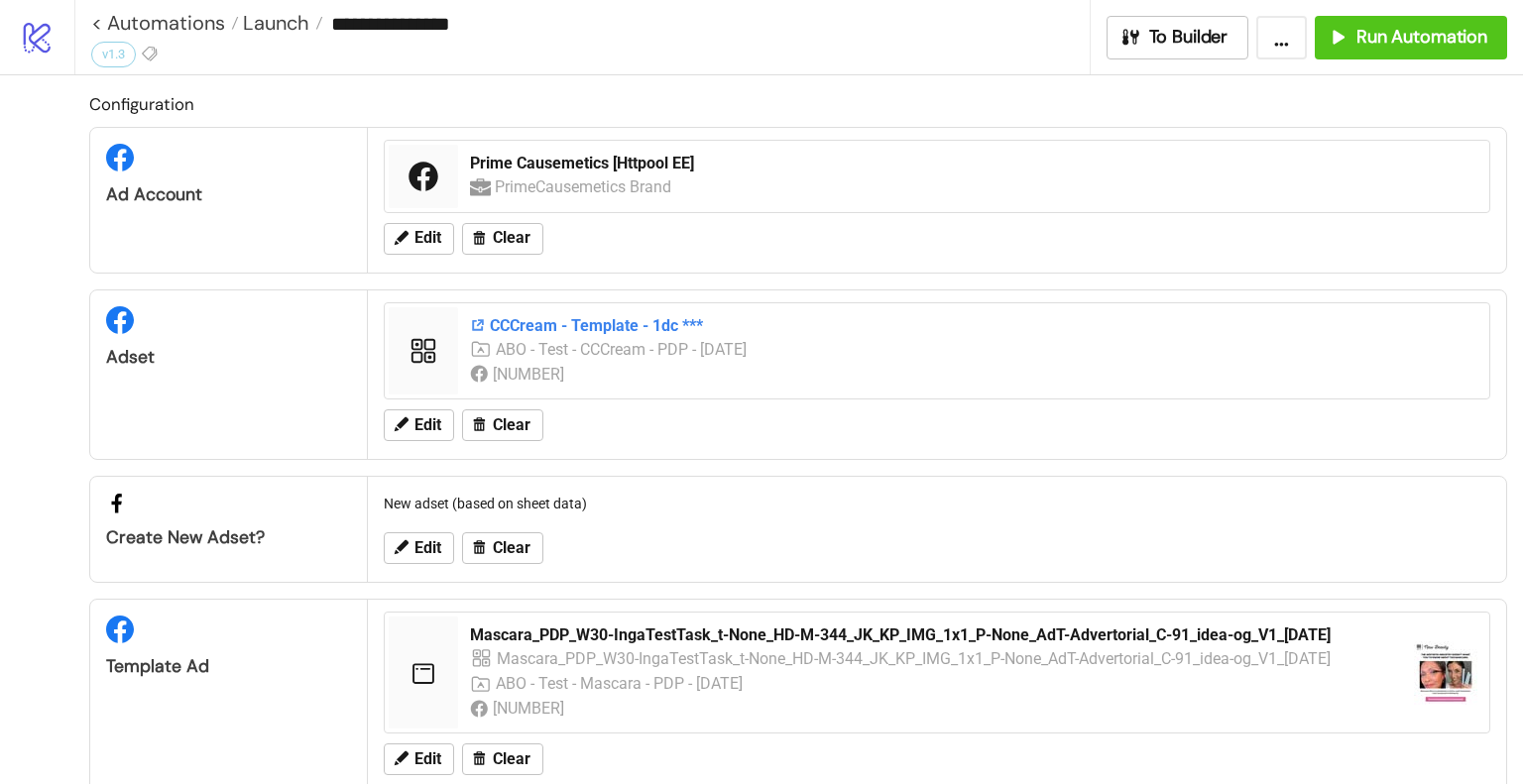 click on "CCCream - Template - 1dc ***" at bounding box center [974, 326] 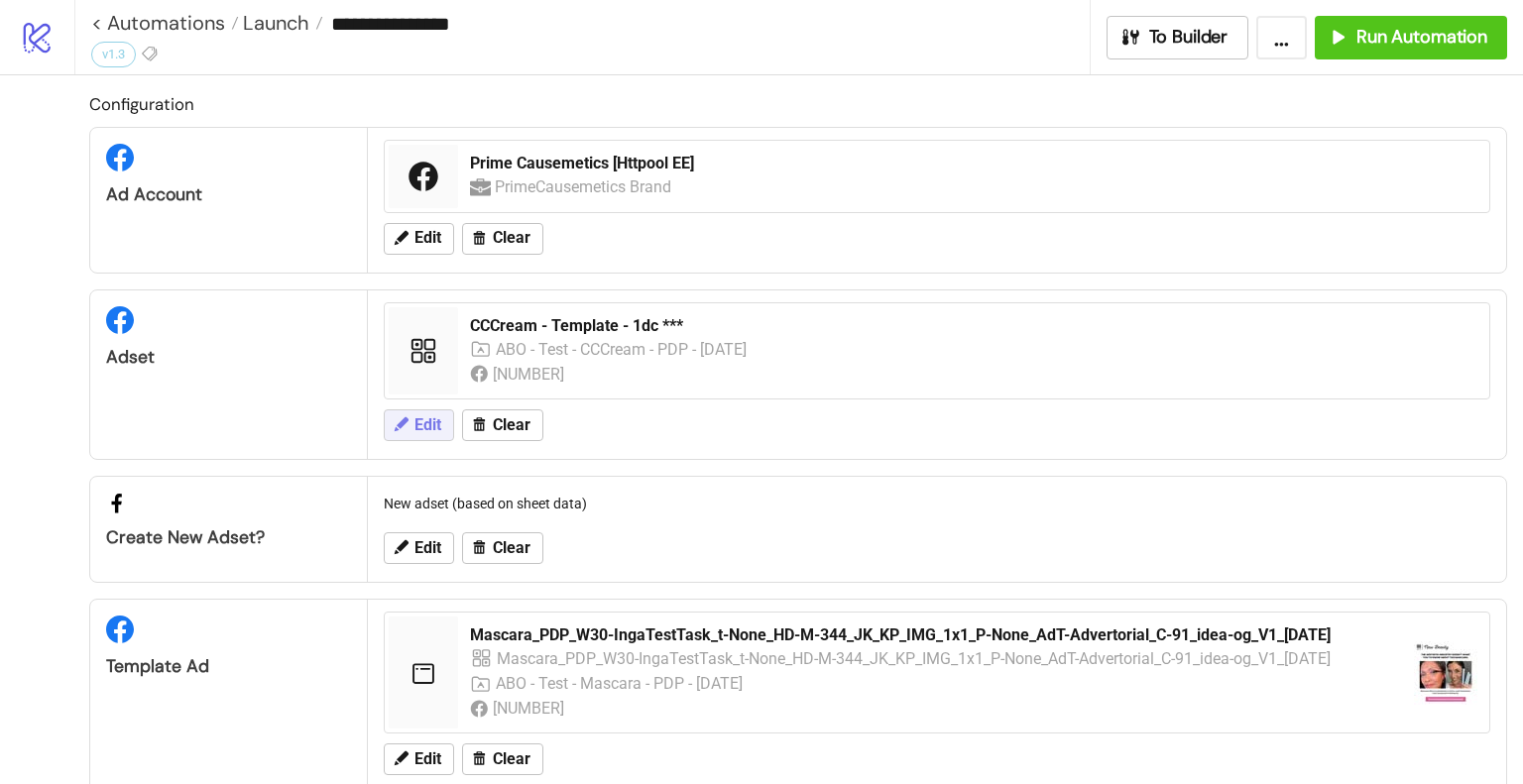 click on "Edit" at bounding box center (418, 425) 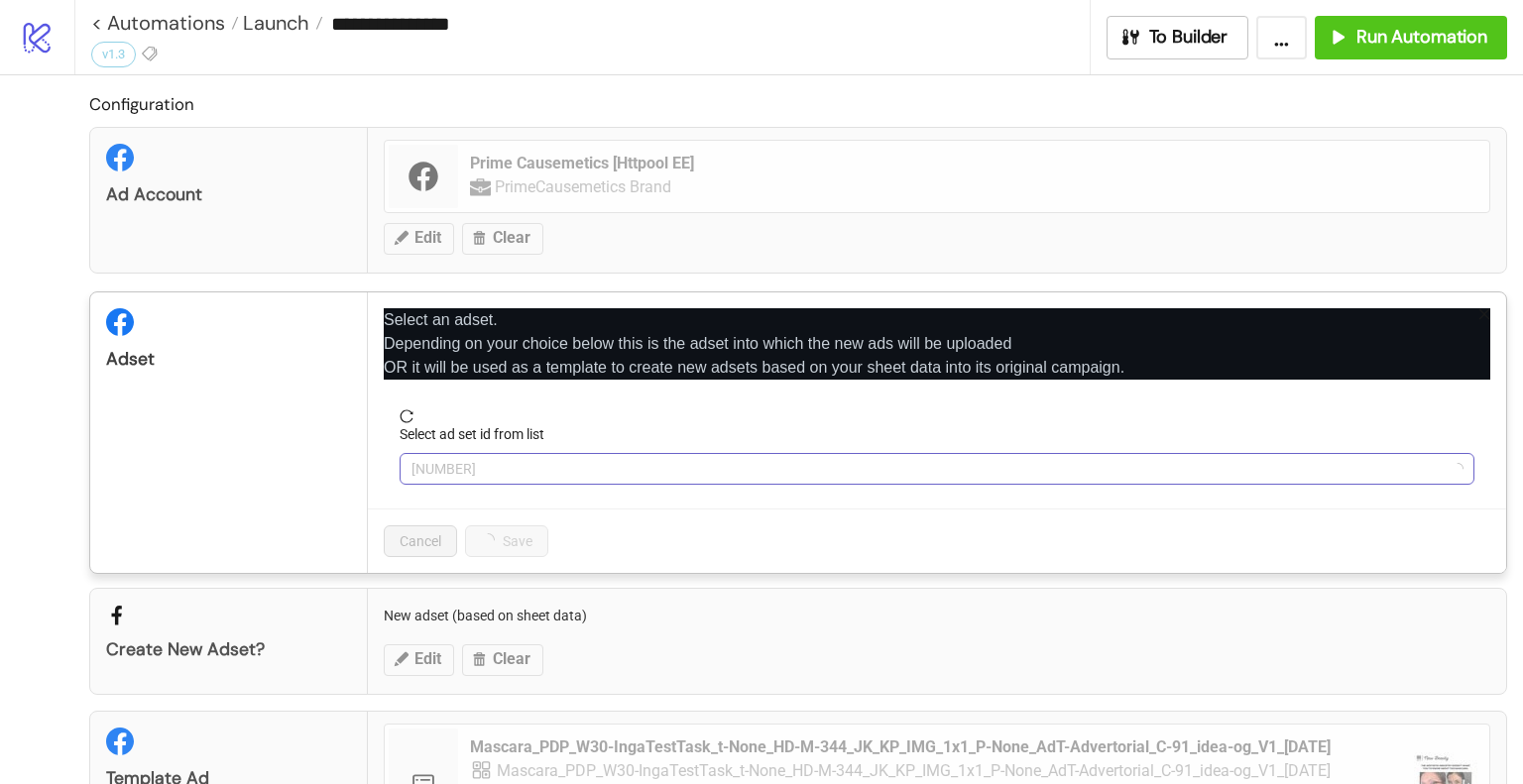 click on "[NUMBER]" at bounding box center [937, 469] 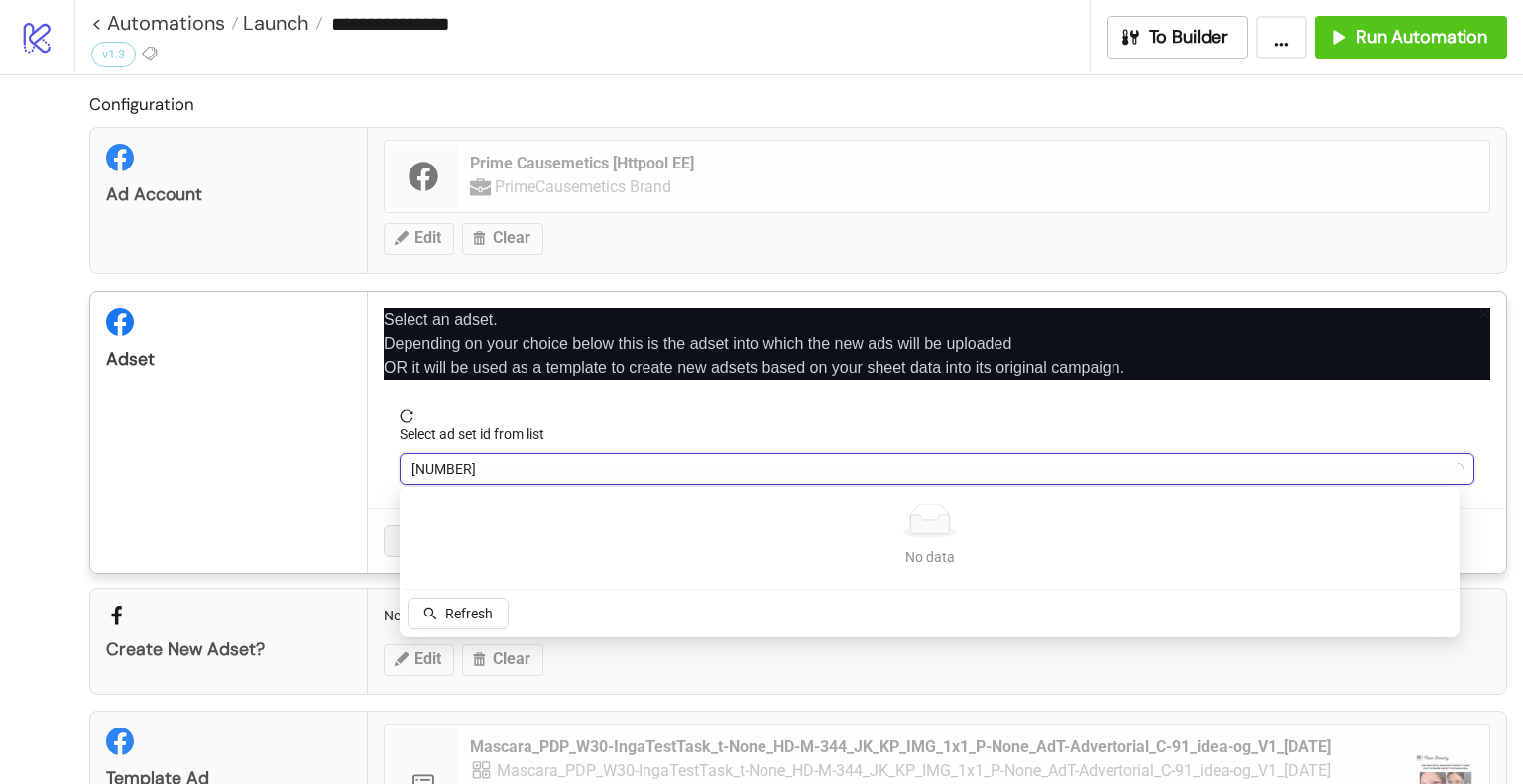 click on "[NUMBER]" at bounding box center (937, 469) 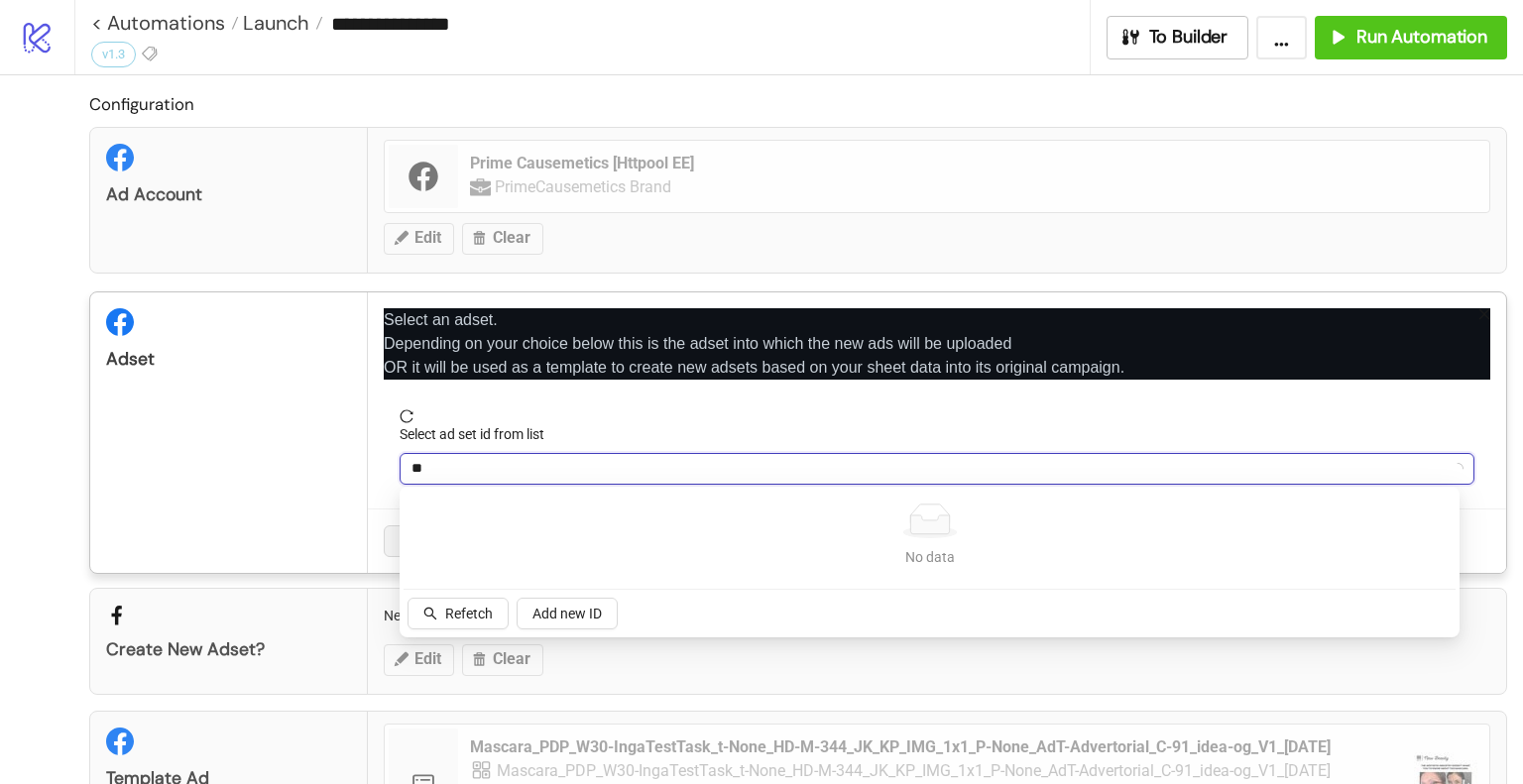 type on "***" 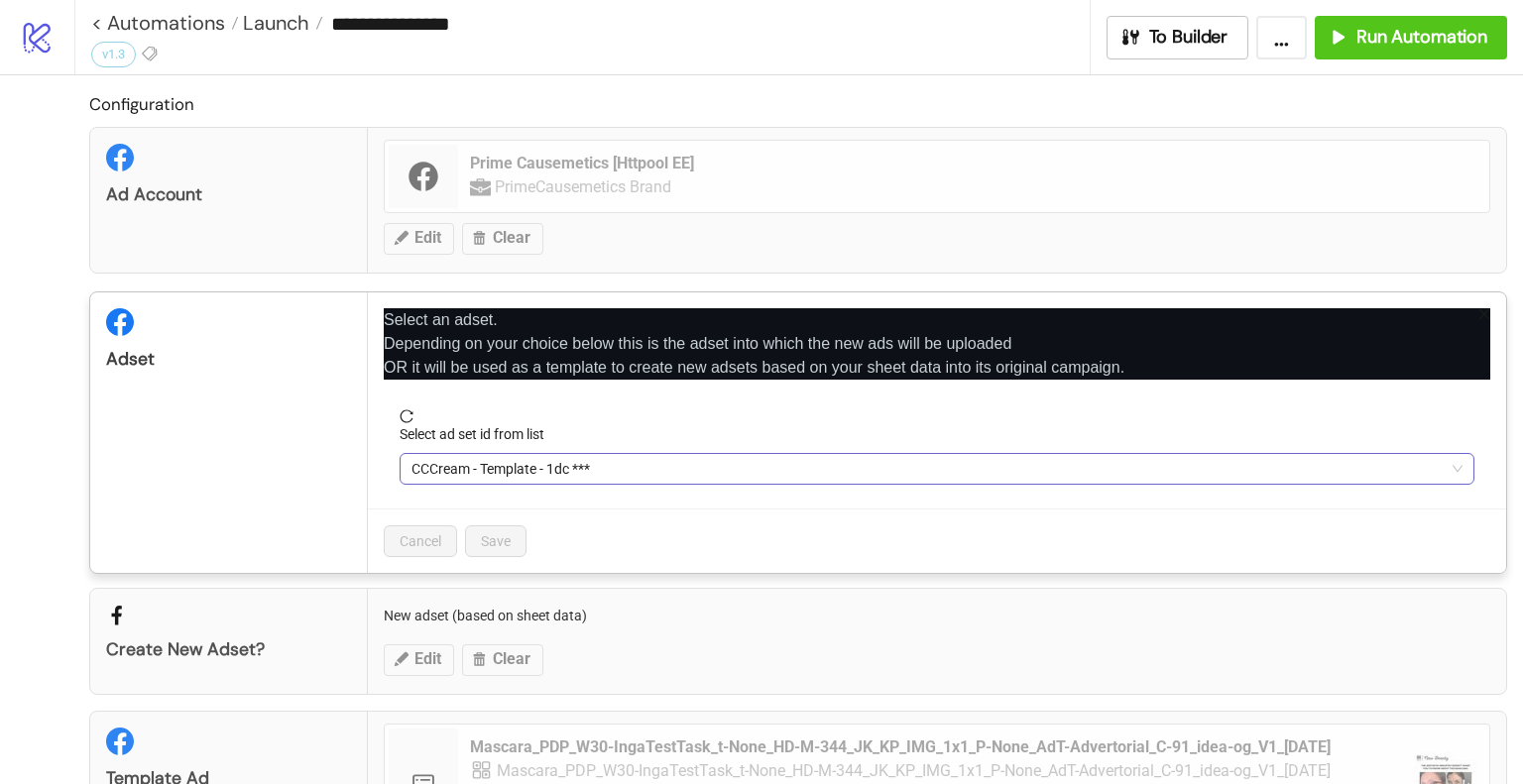 click on "CCCream - Template - 1dc ***" at bounding box center [937, 469] 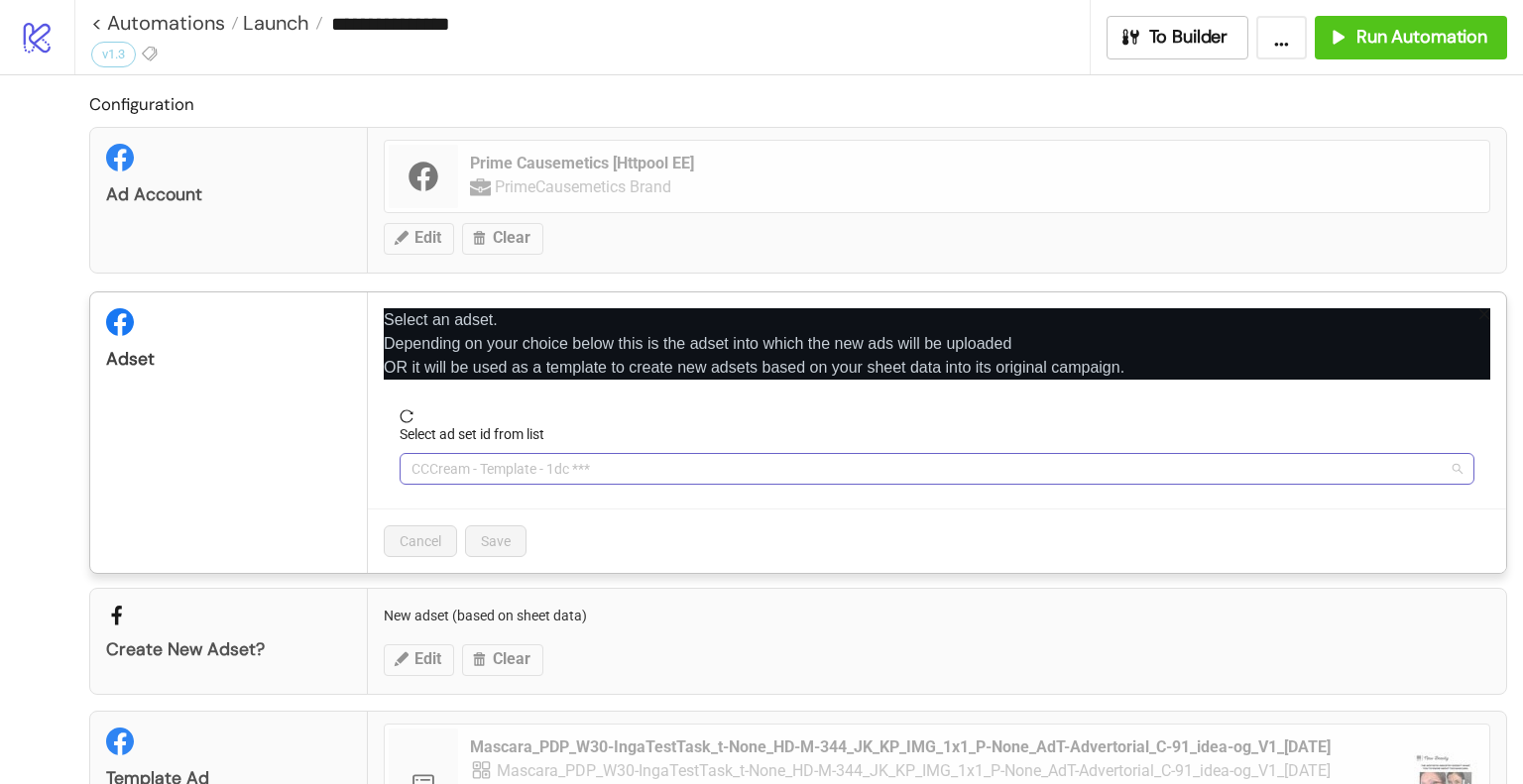 click on "CCCream - Template - 1dc ***" at bounding box center [937, 469] 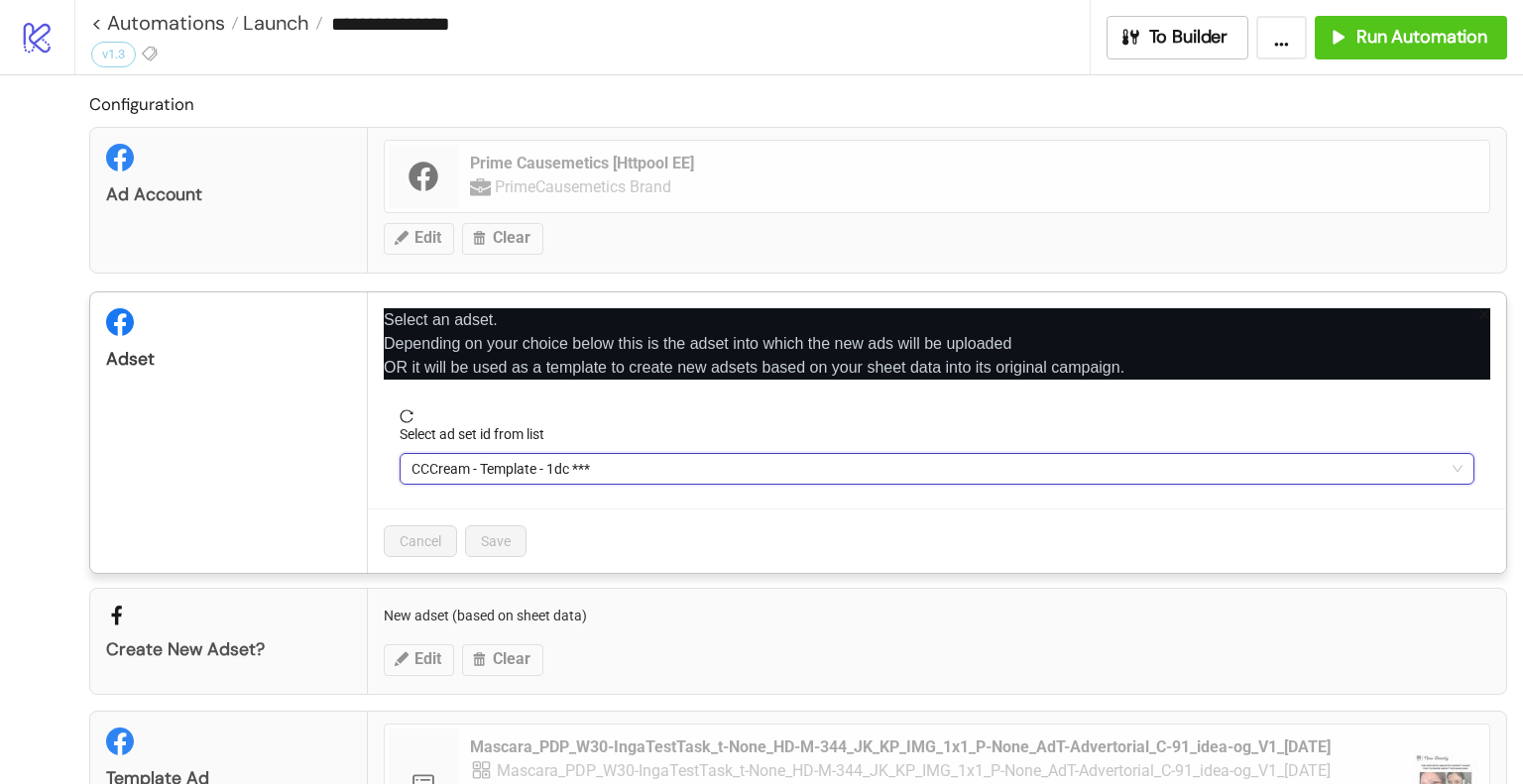 click on "CCCream - Template - 1dc ***" at bounding box center [937, 469] 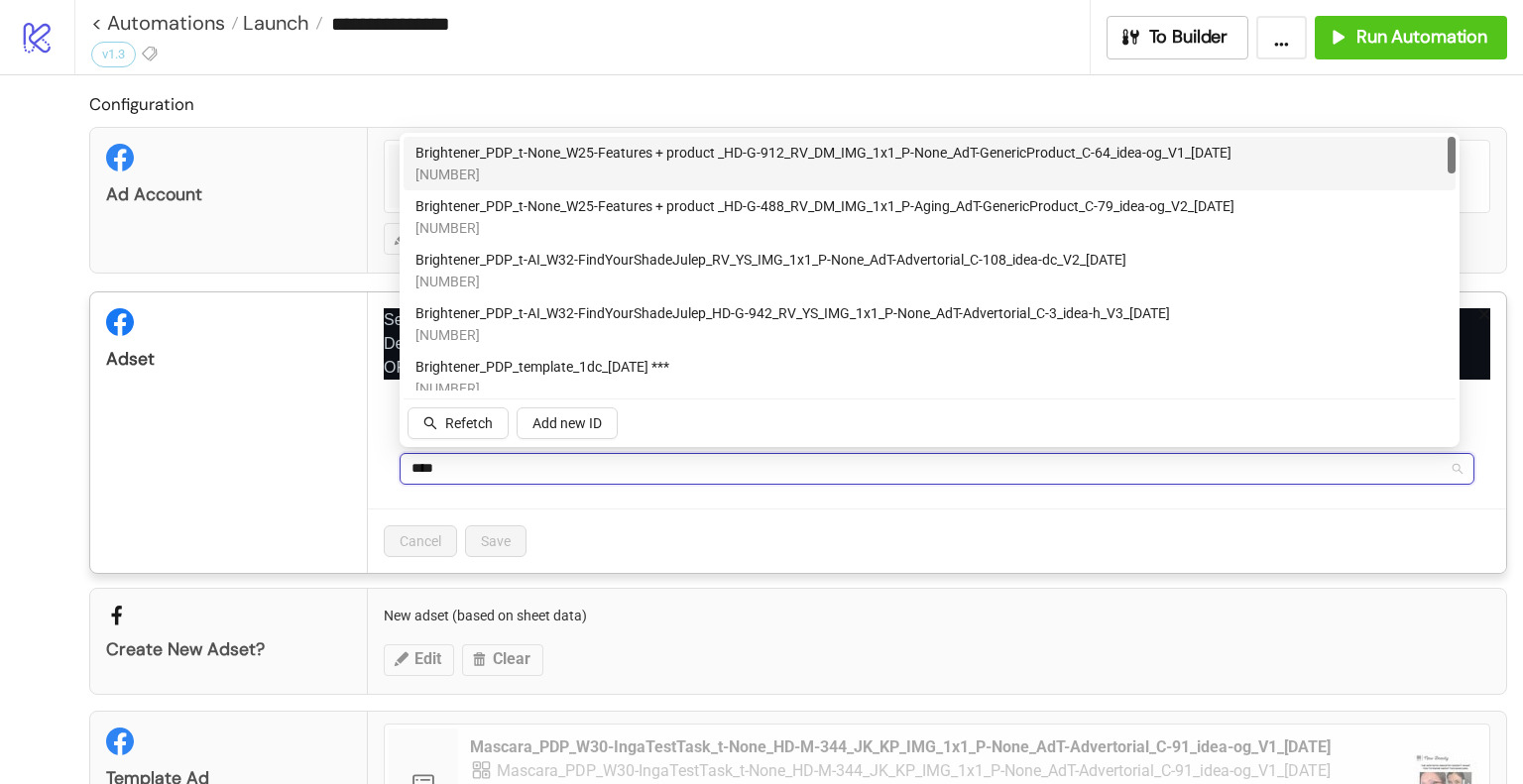 type on "*****" 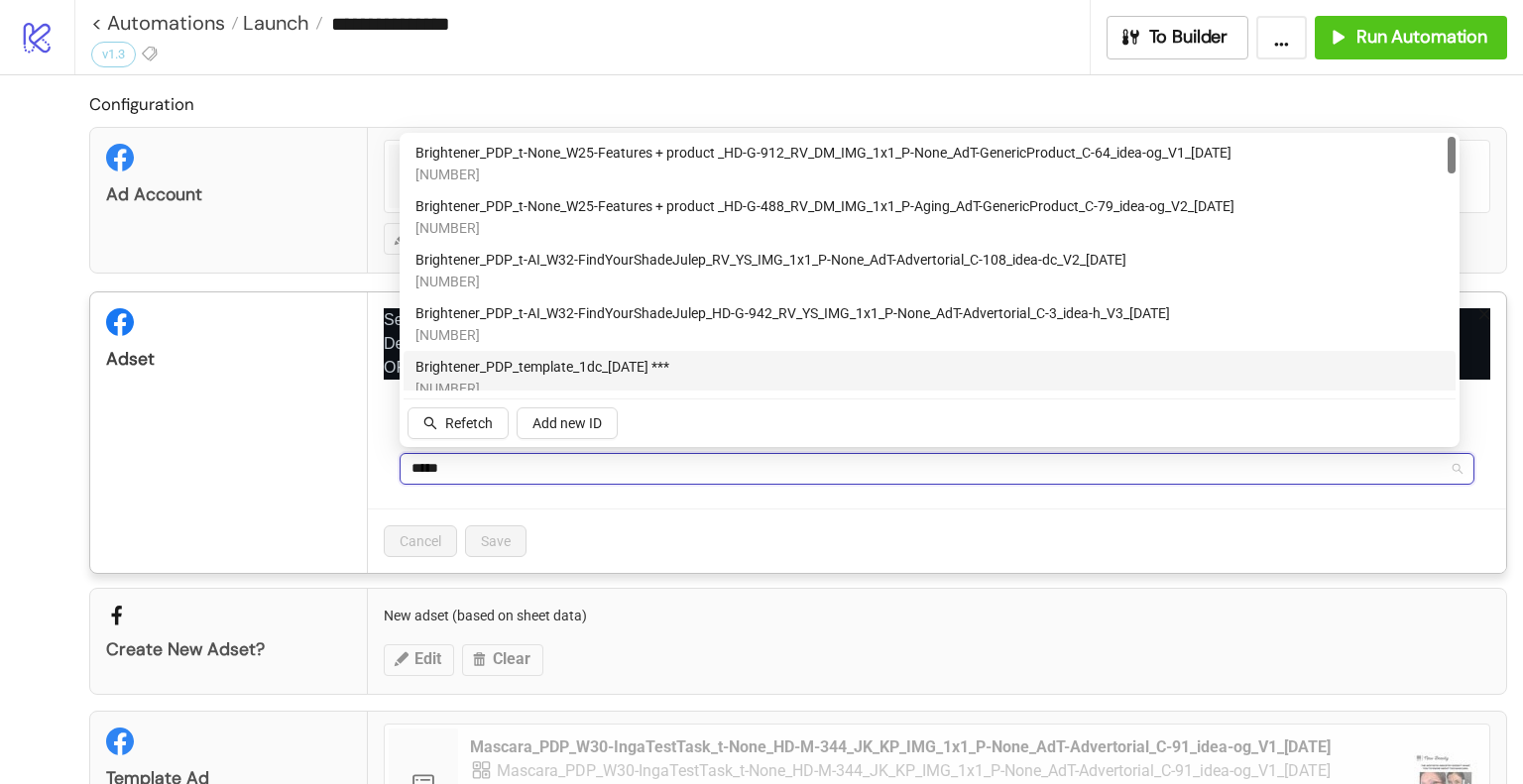 click on "Brightener_PDP_template_1dc_[DATE] ***" at bounding box center [542, 367] 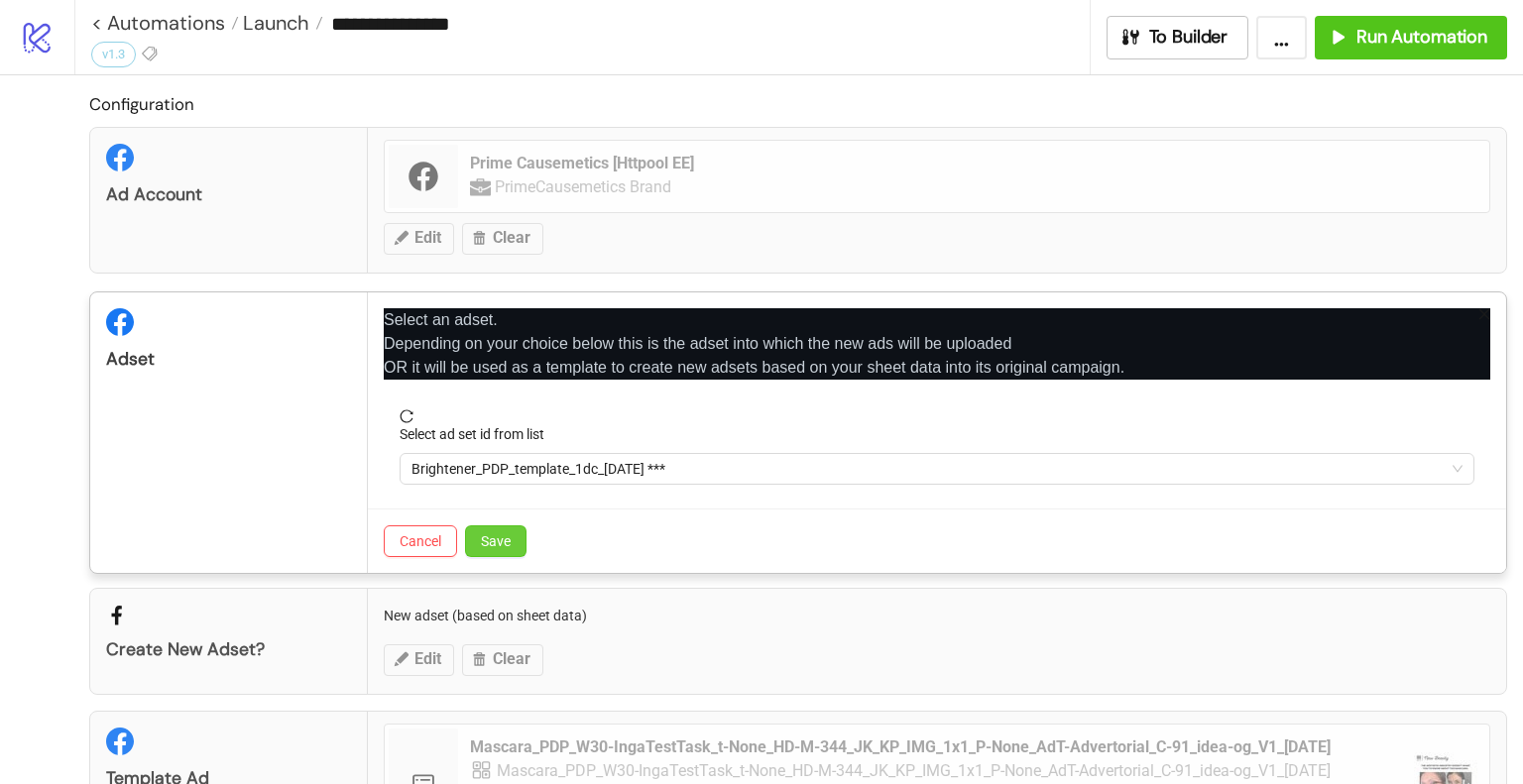 click on "Save" at bounding box center (496, 541) 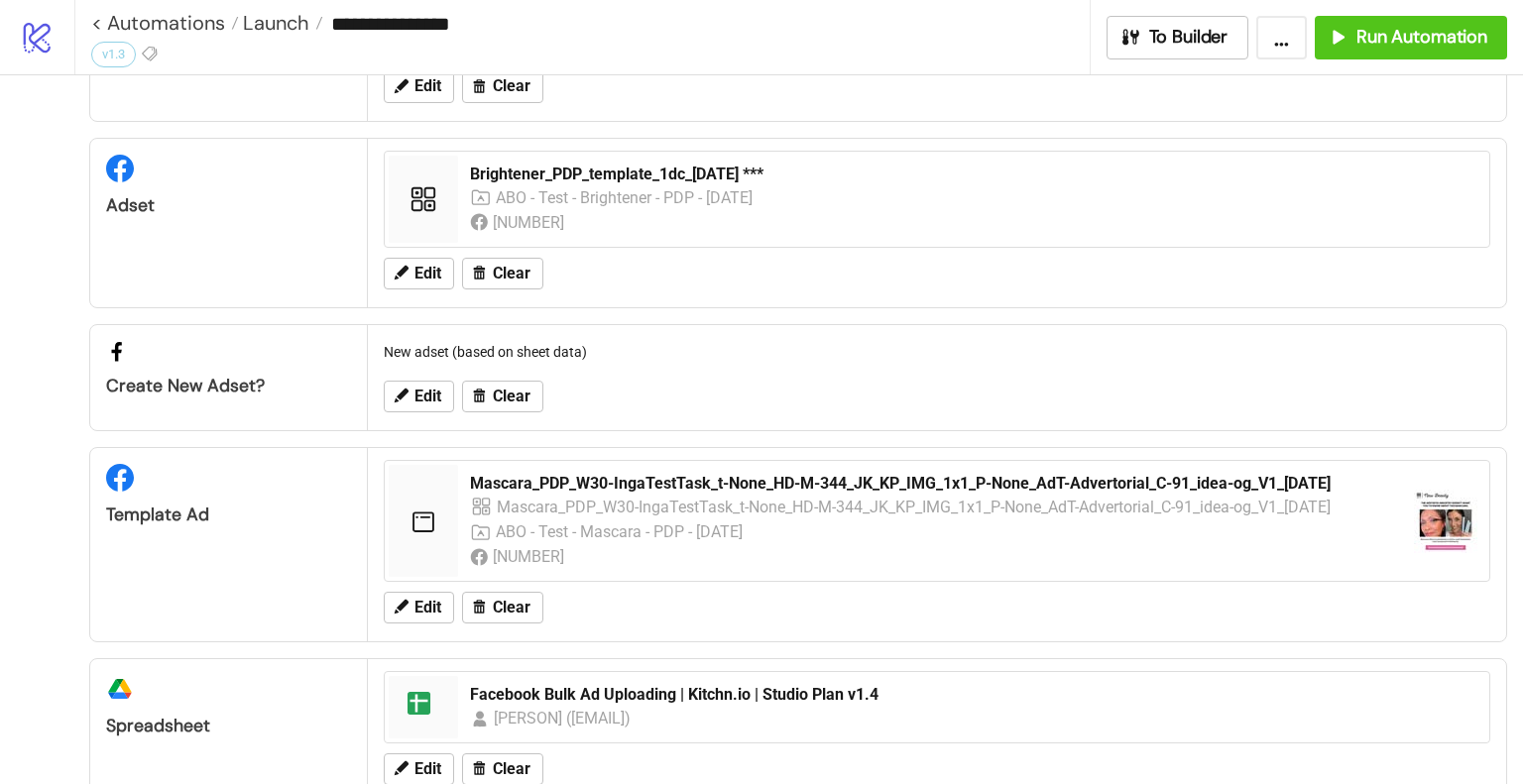scroll, scrollTop: 0, scrollLeft: 0, axis: both 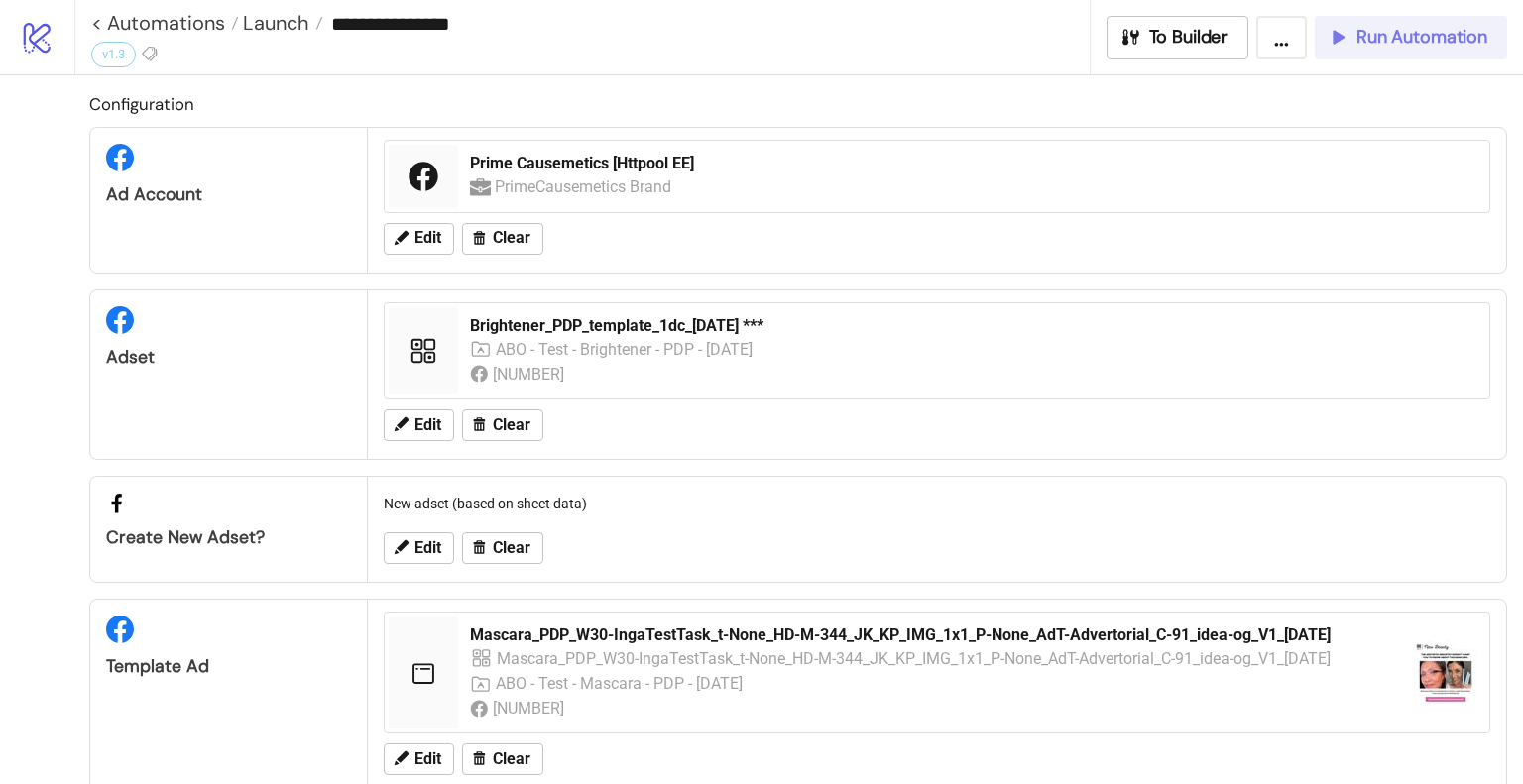 click on "Run Automation" at bounding box center (1422, 37) 